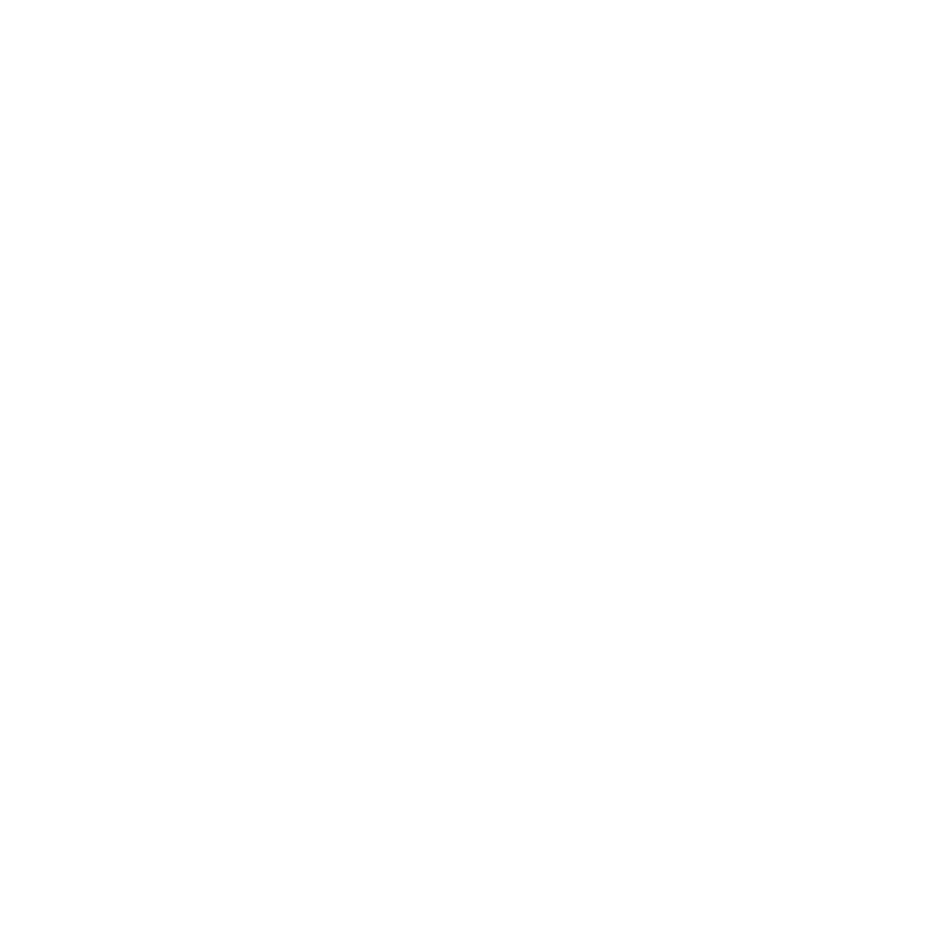 scroll, scrollTop: 0, scrollLeft: 0, axis: both 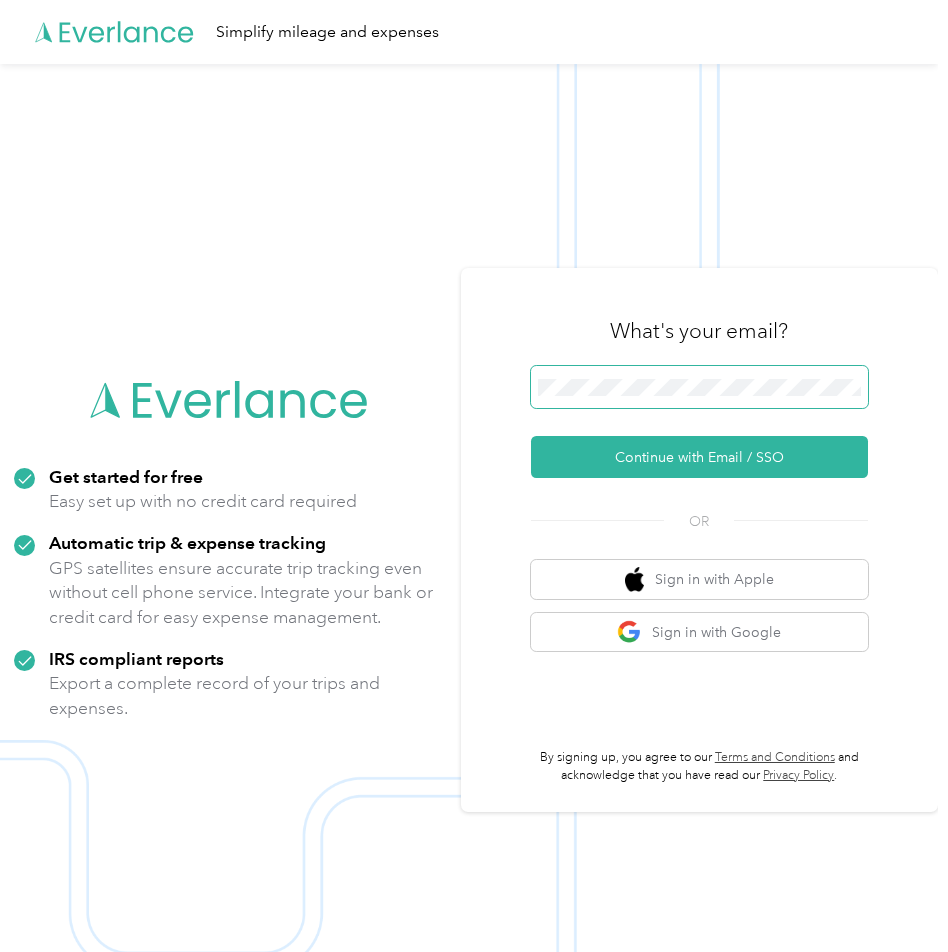 click at bounding box center [700, 387] 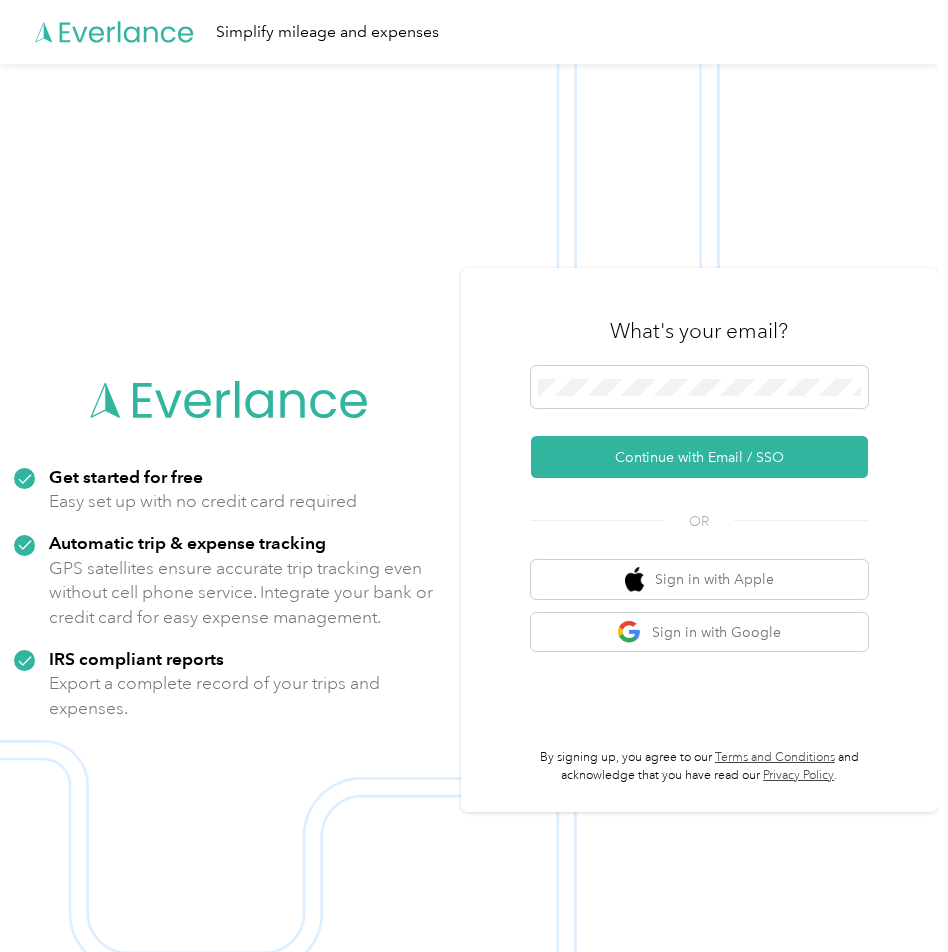 click at bounding box center [700, 390] 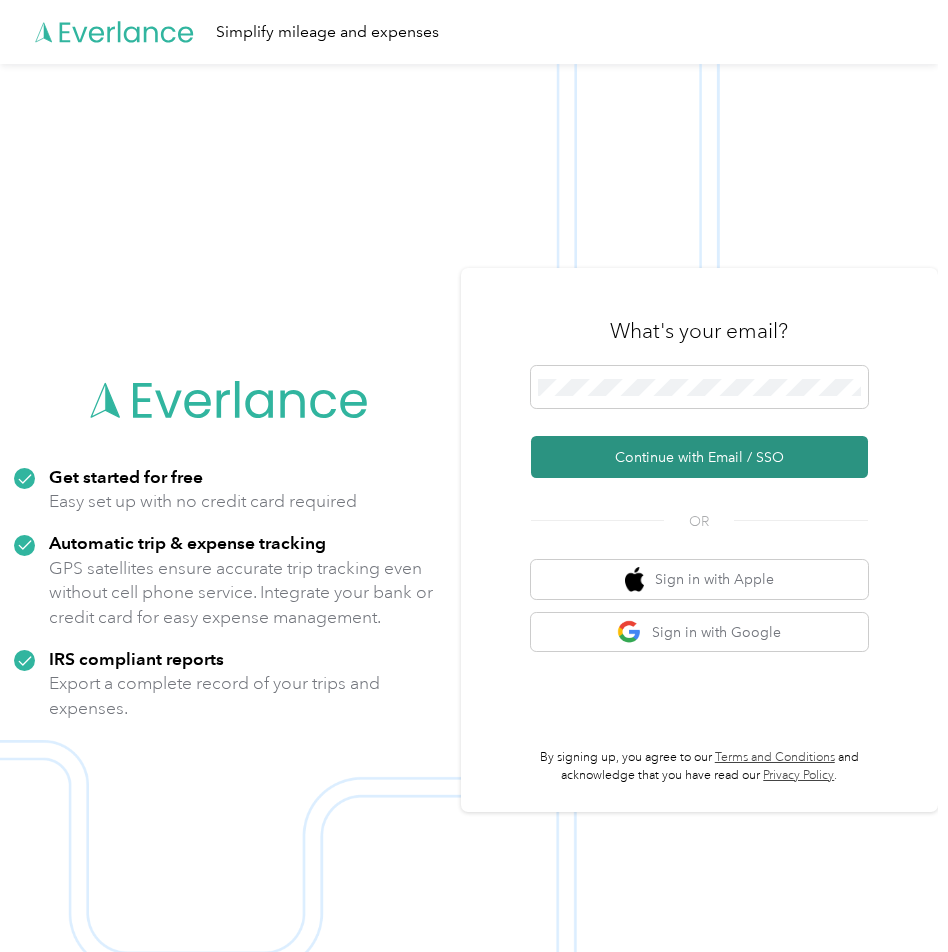 click on "Continue with Email / SSO" at bounding box center [700, 457] 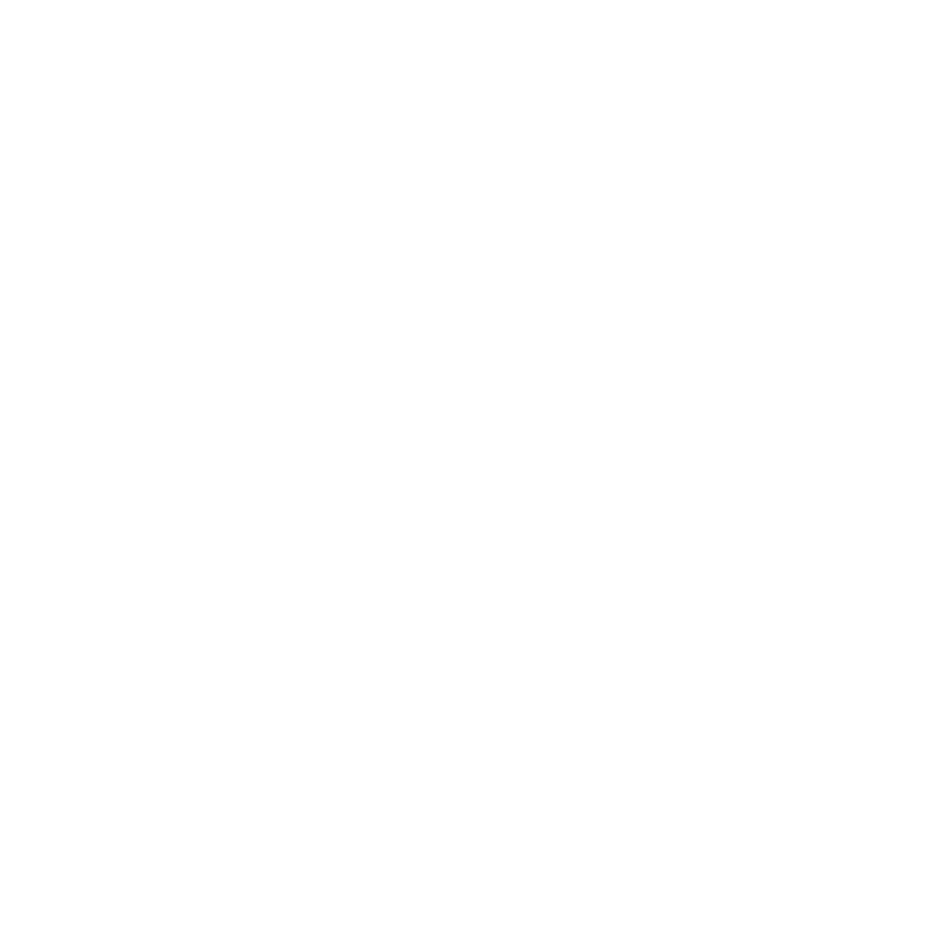 scroll, scrollTop: 0, scrollLeft: 0, axis: both 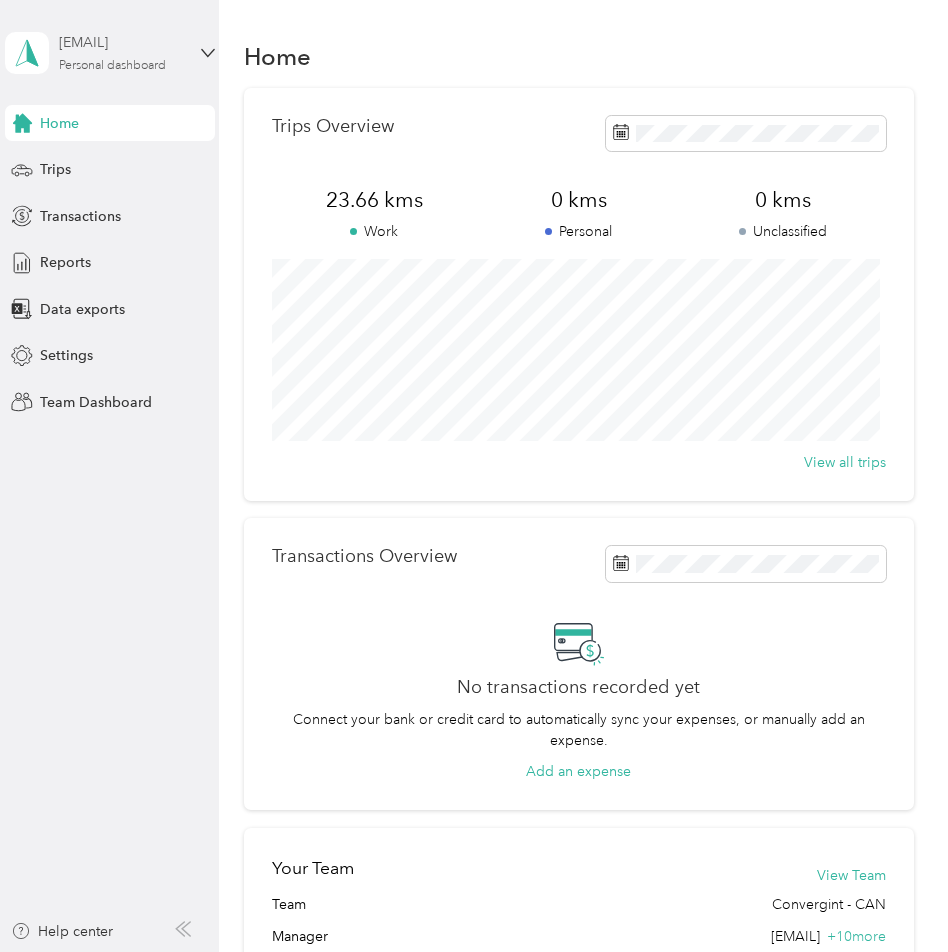 click on "[EMAIL]" at bounding box center (121, 42) 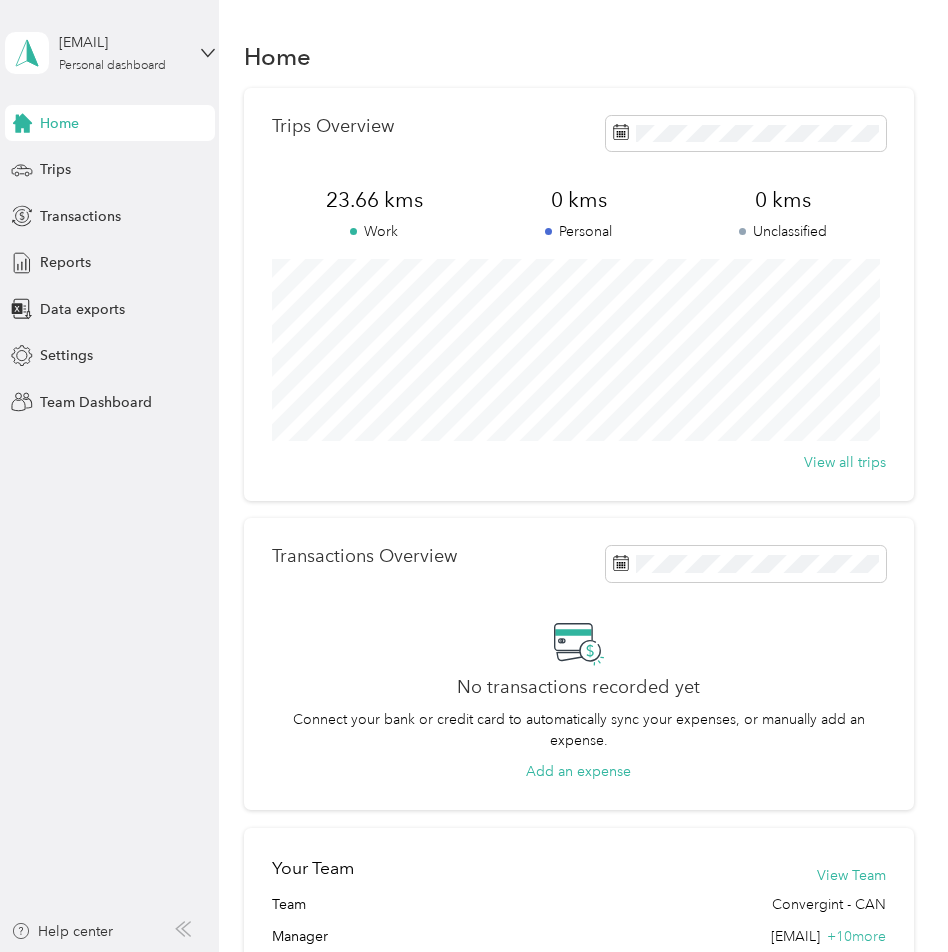click on "Team dashboard" at bounding box center [75, 164] 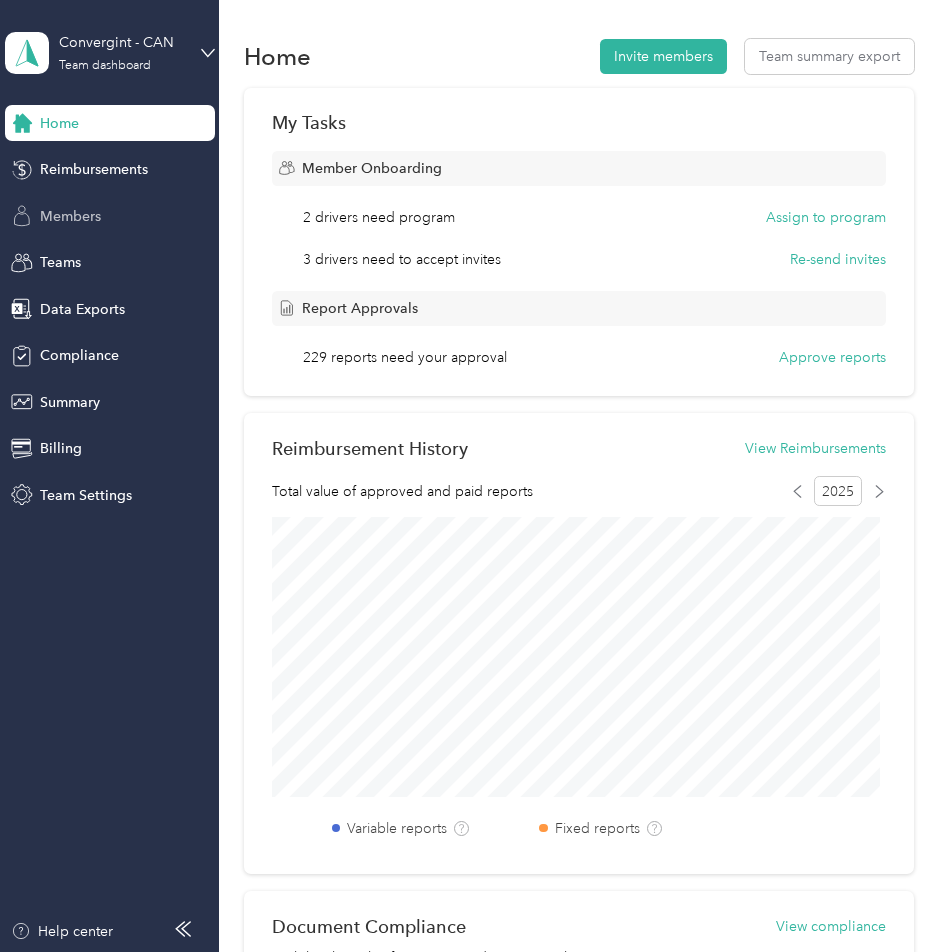 click on "Members" at bounding box center [70, 216] 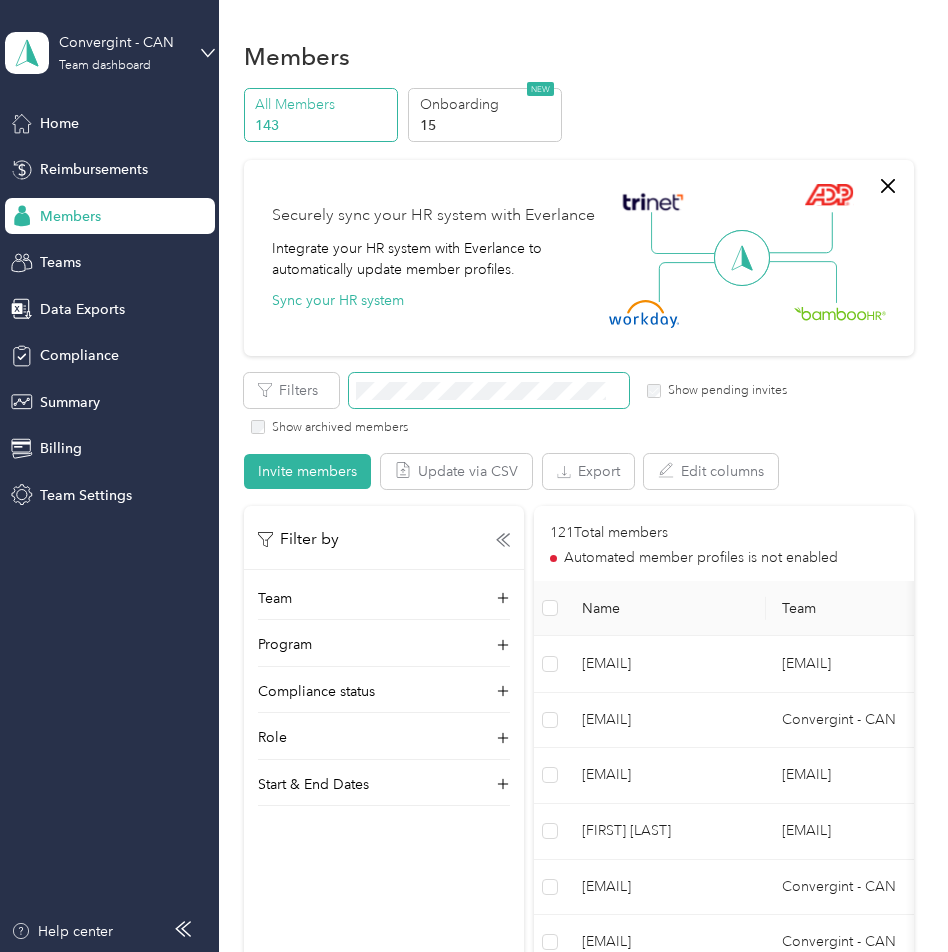 click at bounding box center [489, 390] 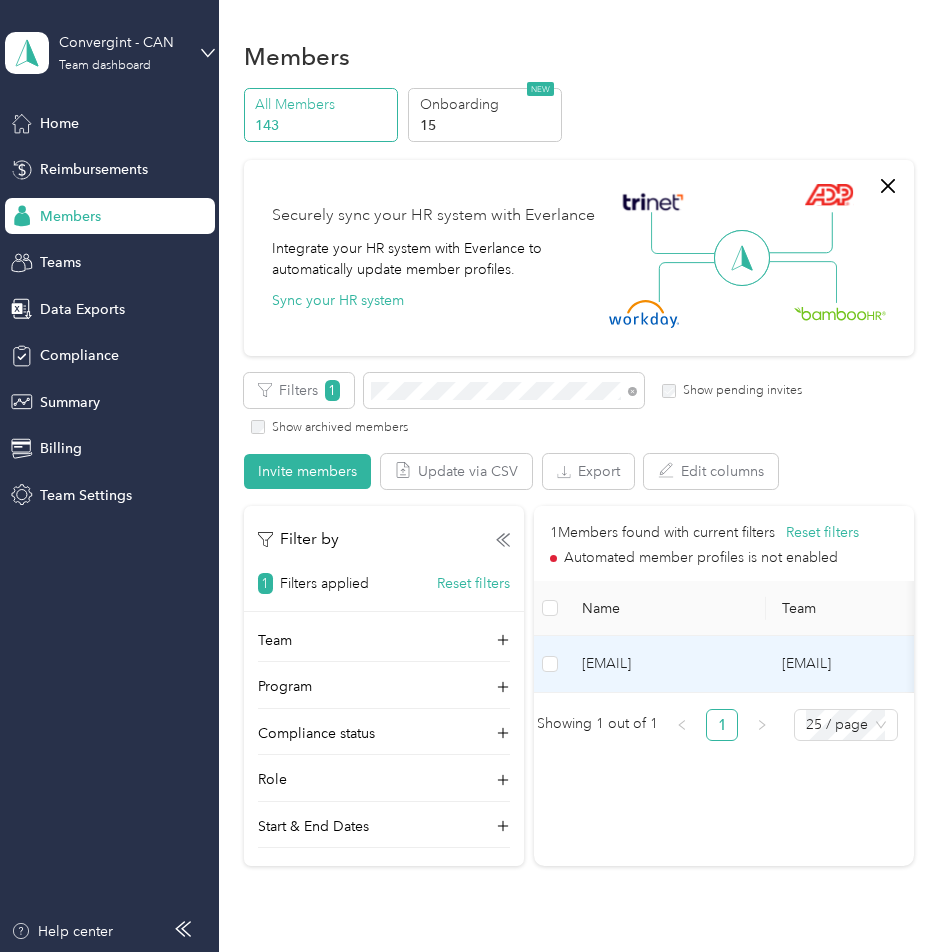 click on "[EMAIL]" at bounding box center [666, 664] 